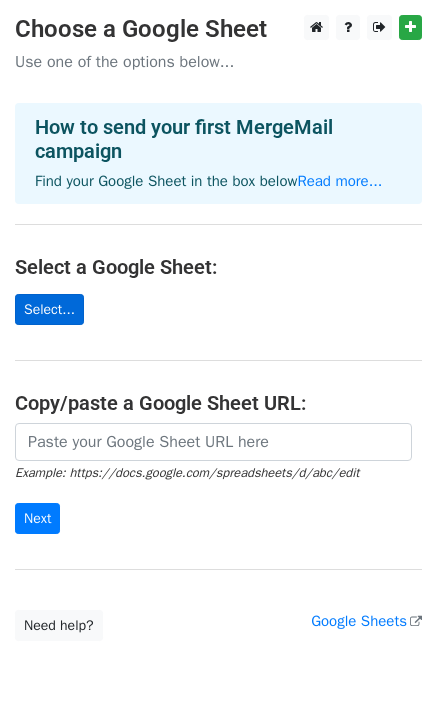 scroll, scrollTop: 0, scrollLeft: 0, axis: both 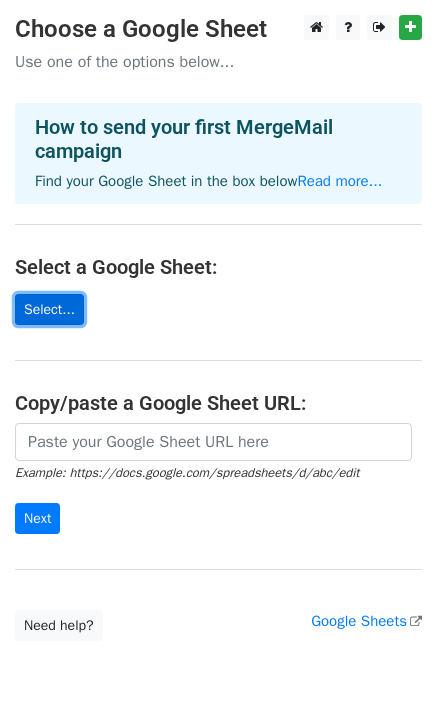 click on "Select..." at bounding box center (49, 309) 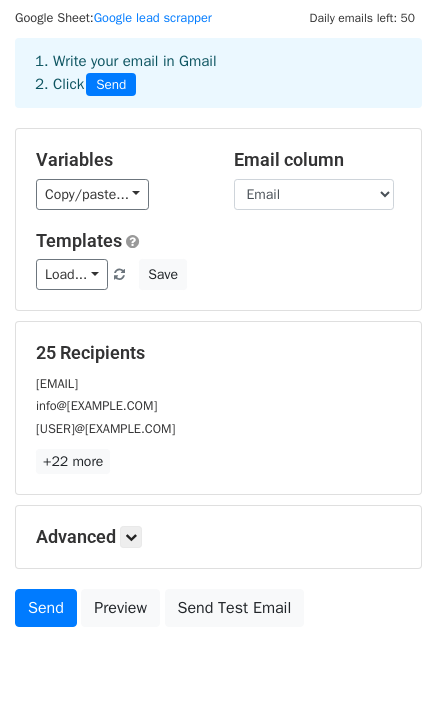 scroll, scrollTop: 60, scrollLeft: 0, axis: vertical 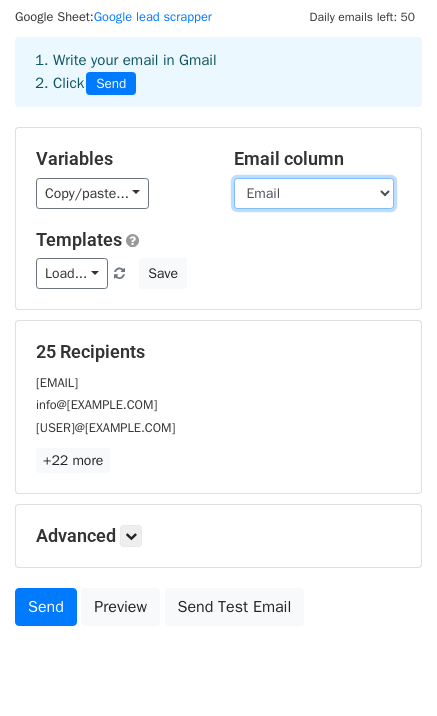click on "[NAME]
[CATEGORY]
[WEBSITE]
[EMAIL]" at bounding box center (314, 193) 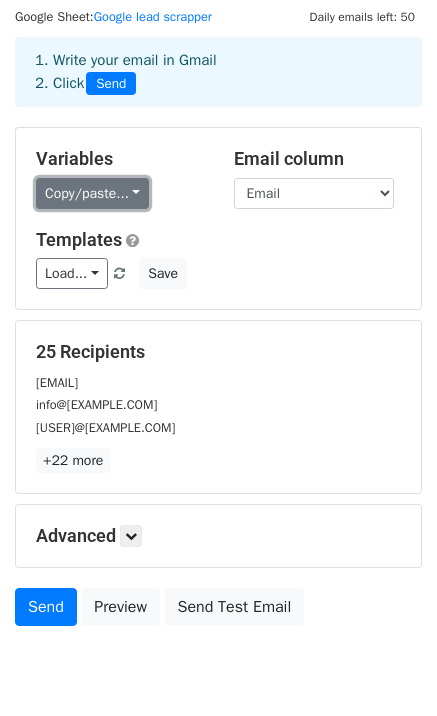 click on "Copy/paste..." at bounding box center [92, 193] 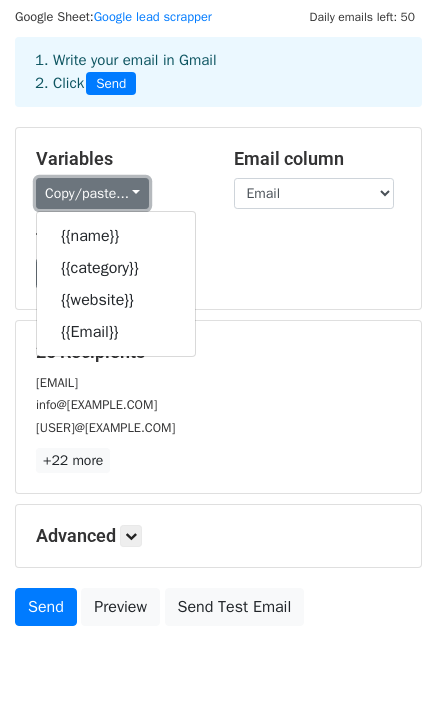 click on "Copy/paste..." at bounding box center (92, 193) 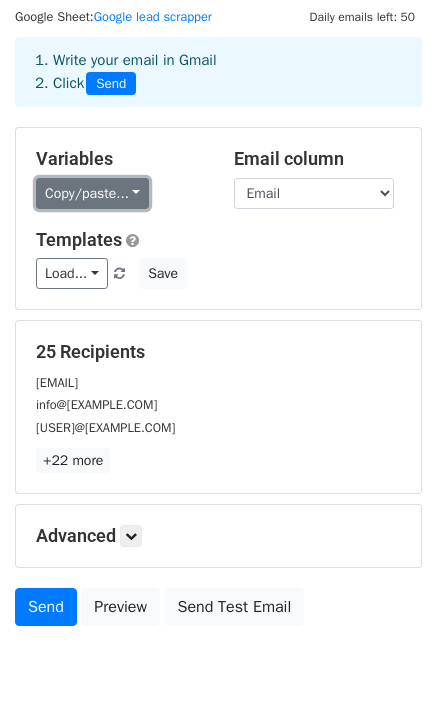 click on "Copy/paste..." at bounding box center (92, 193) 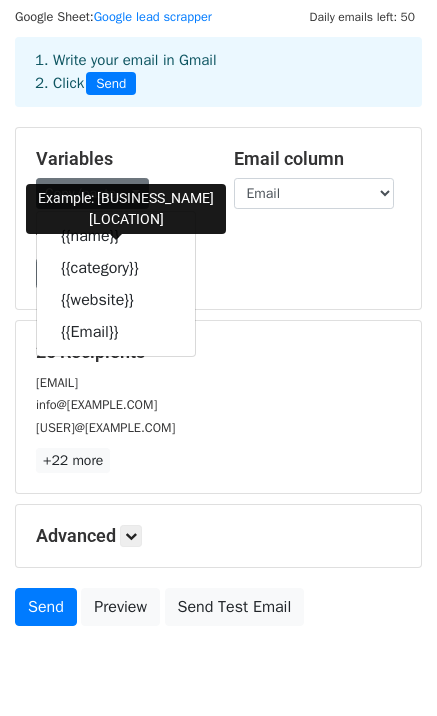 click on "Load...
No templates saved
Save" at bounding box center (218, 273) 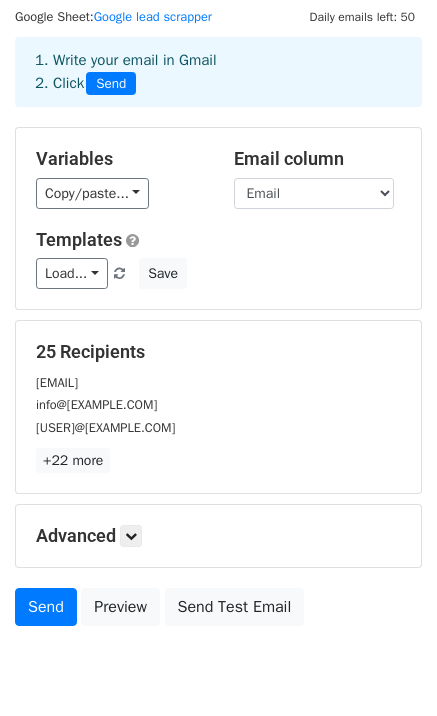 click on "Load...
No templates saved
Save" at bounding box center (218, 273) 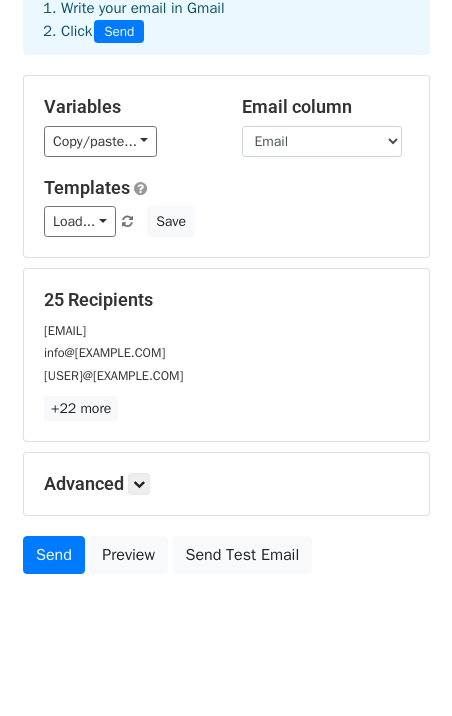 scroll, scrollTop: 140, scrollLeft: 0, axis: vertical 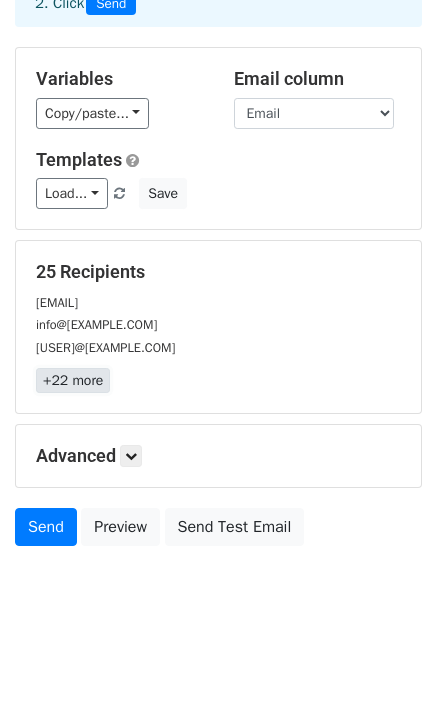 click on "+22 more" at bounding box center (73, 380) 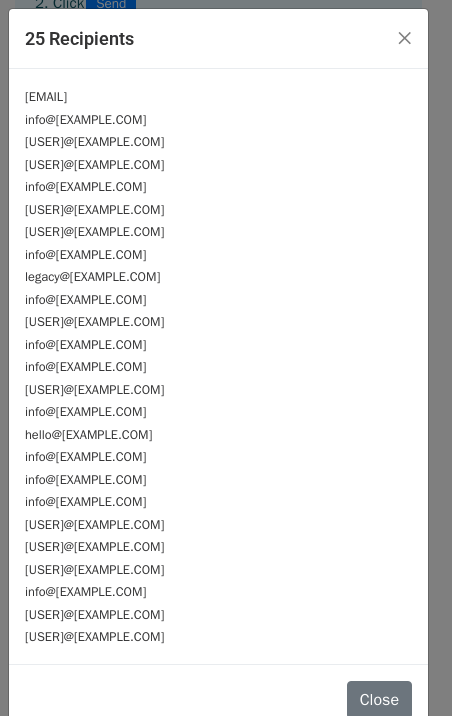 scroll, scrollTop: 28, scrollLeft: 0, axis: vertical 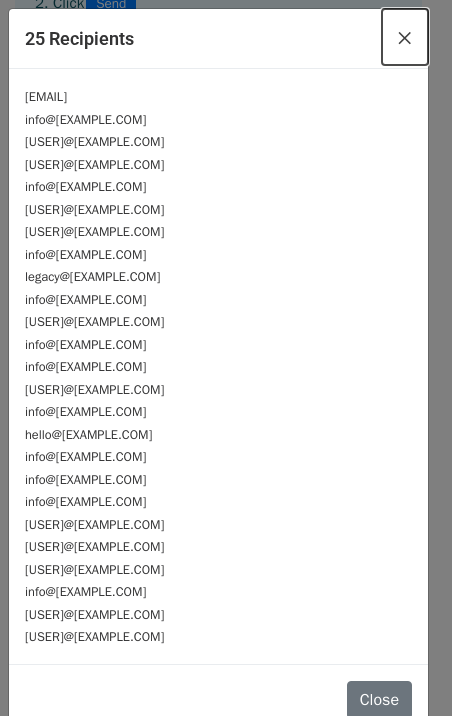 click on "×" at bounding box center (405, 37) 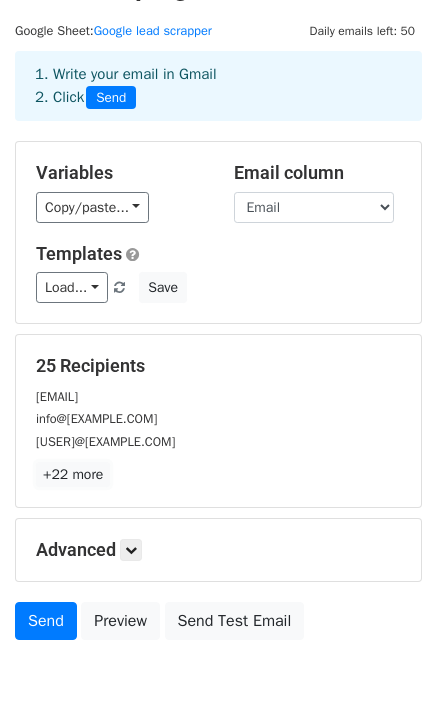 scroll, scrollTop: 47, scrollLeft: 0, axis: vertical 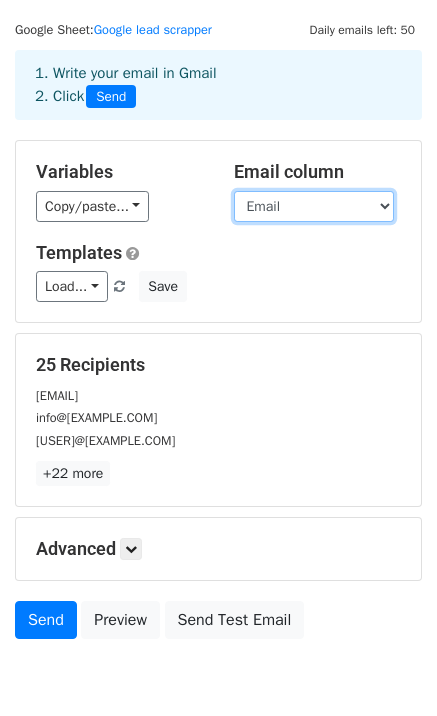 click on "name
category
website
Email" at bounding box center [314, 206] 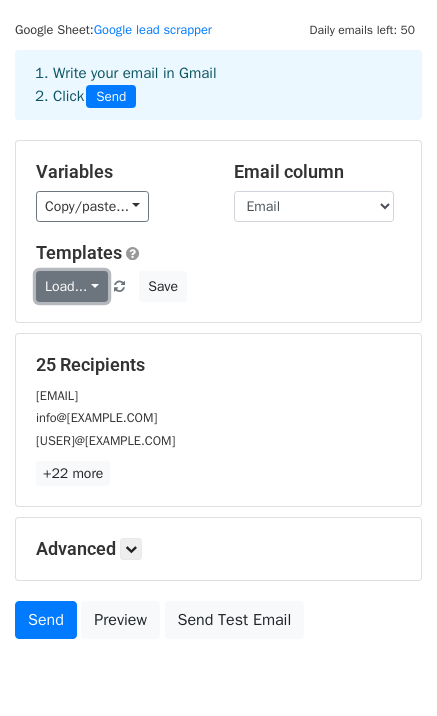 click on "Load..." at bounding box center (72, 286) 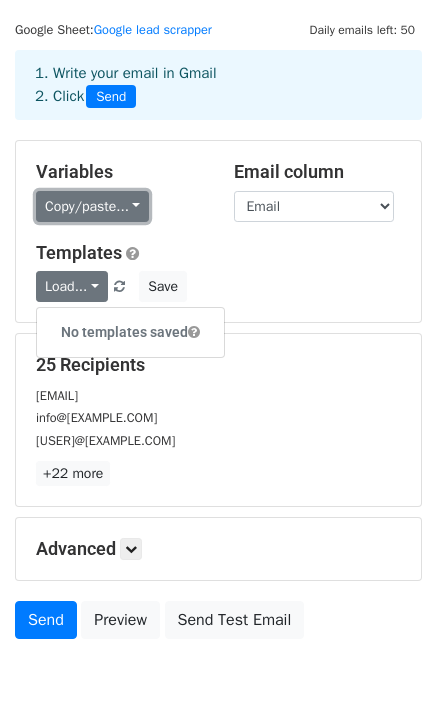 click on "Copy/paste..." at bounding box center (92, 206) 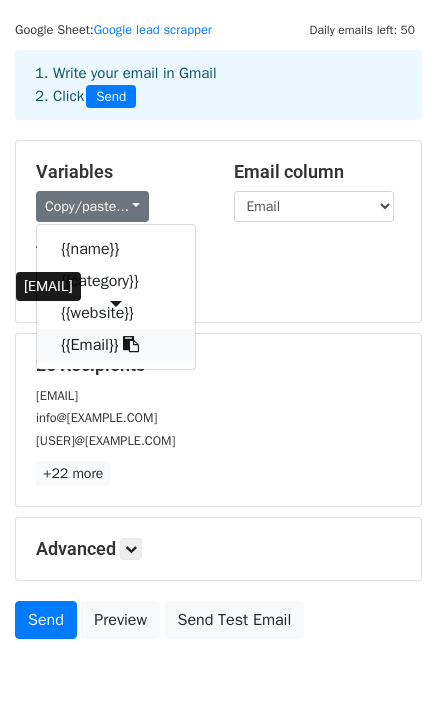 click on "{{Email}}" at bounding box center [116, 345] 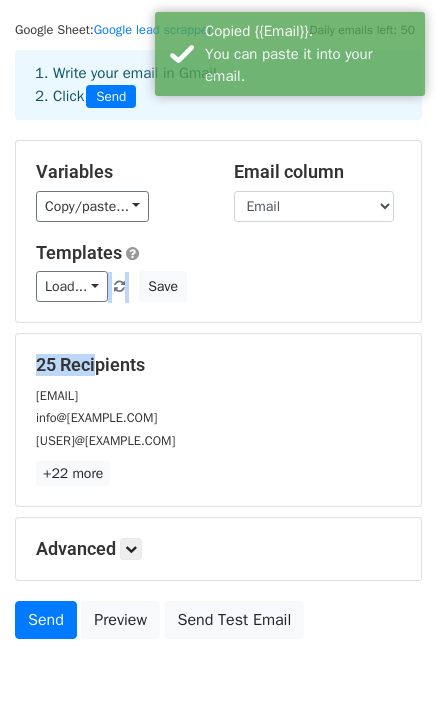 drag, startPoint x: 90, startPoint y: 351, endPoint x: -7, endPoint y: 269, distance: 127.01575 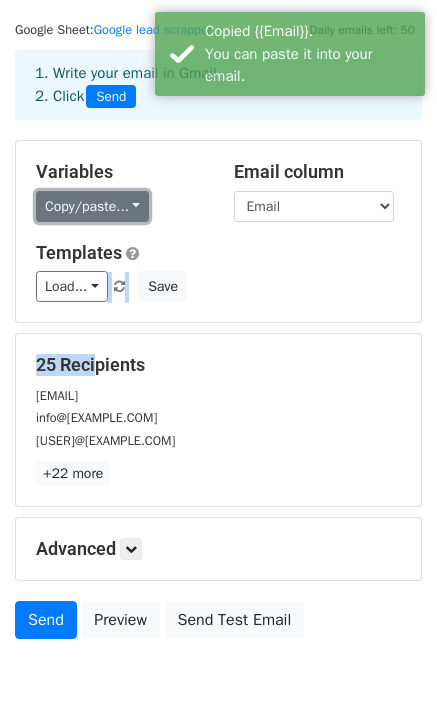 click on "Copy/paste..." at bounding box center [92, 206] 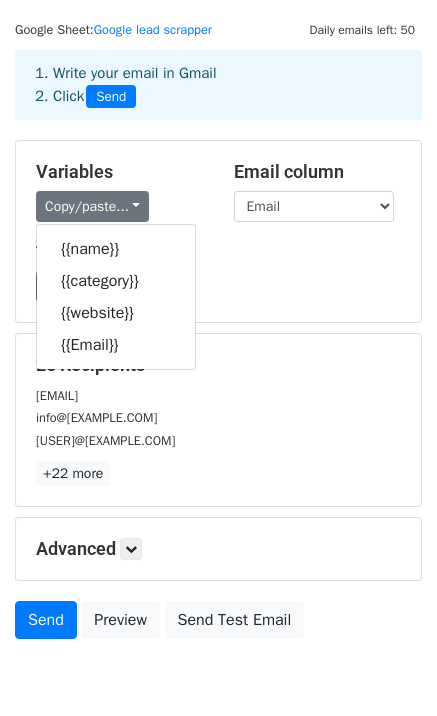 click on "Templates" at bounding box center [218, 253] 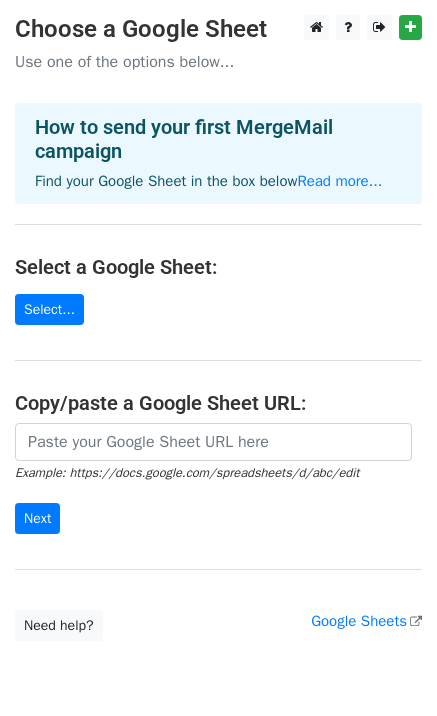 scroll, scrollTop: 0, scrollLeft: 0, axis: both 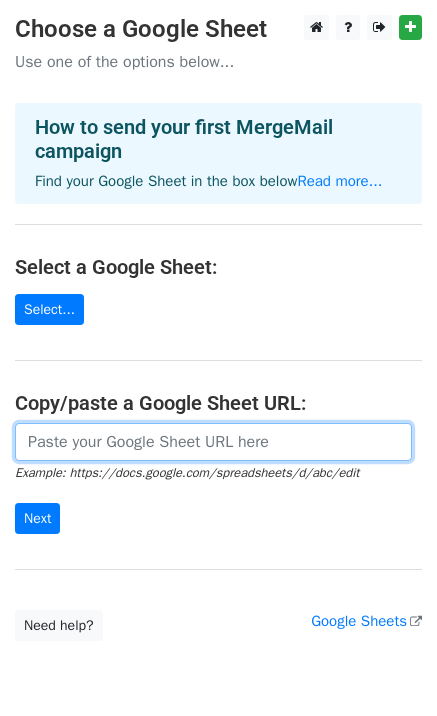 click at bounding box center [213, 442] 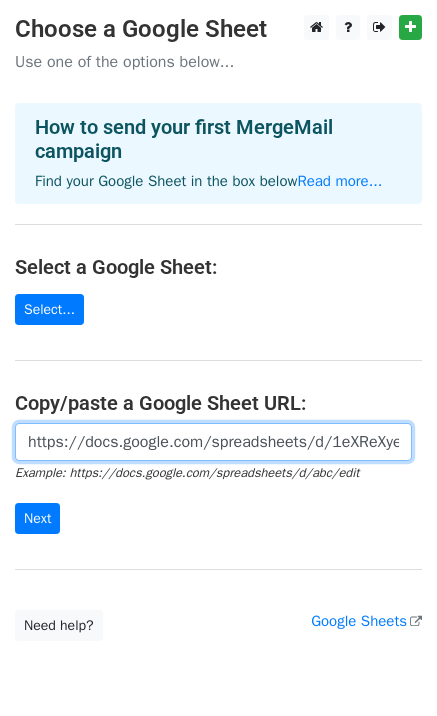 scroll, scrollTop: 0, scrollLeft: 431, axis: horizontal 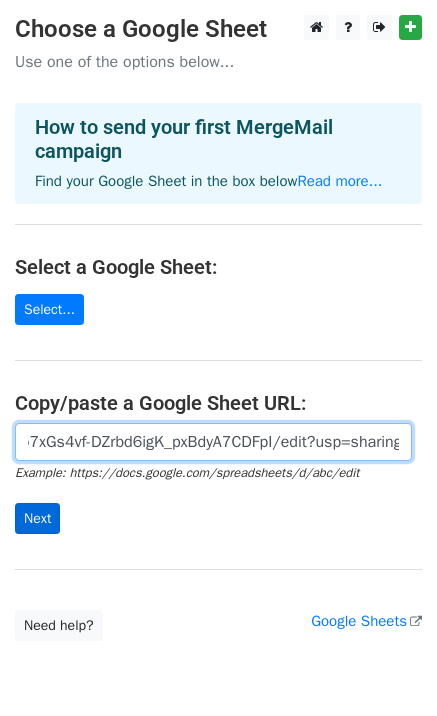 type on "https://docs.google.com/spreadsheets/d/1eXReXyeOH4wVb7xGs4vf-DZrbd6igK_pxBdyA7CDFpI/edit?usp=sharing" 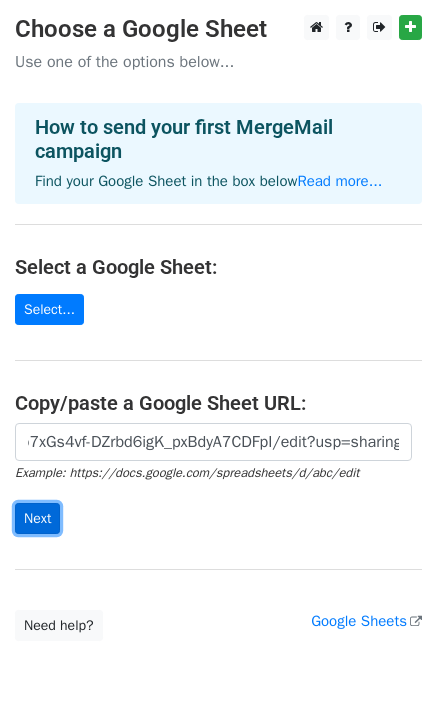 scroll, scrollTop: 0, scrollLeft: 0, axis: both 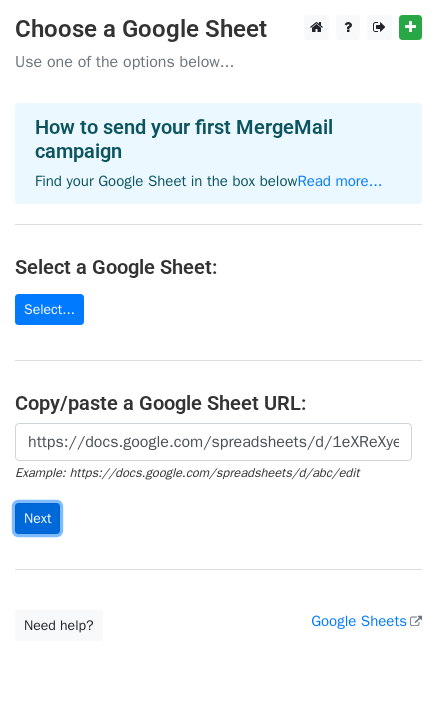 click on "Next" at bounding box center [37, 518] 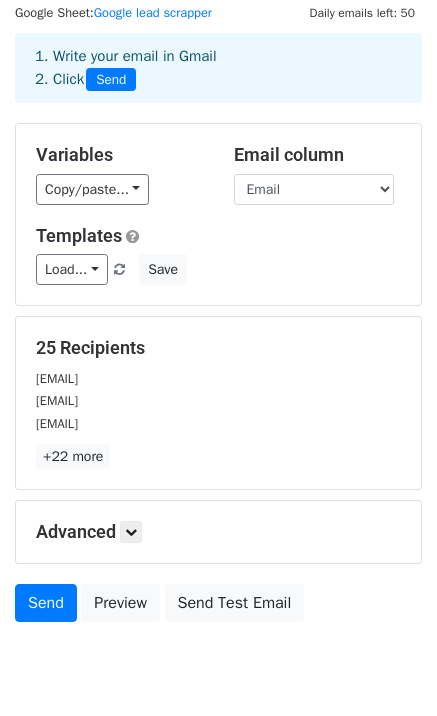 scroll, scrollTop: 73, scrollLeft: 0, axis: vertical 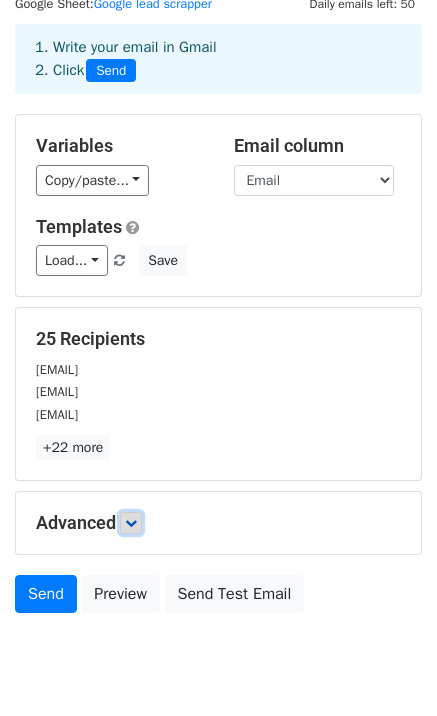 click at bounding box center (131, 523) 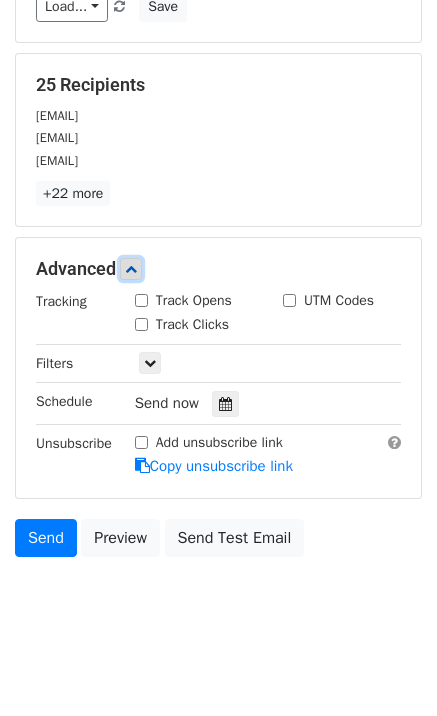 scroll, scrollTop: 325, scrollLeft: 0, axis: vertical 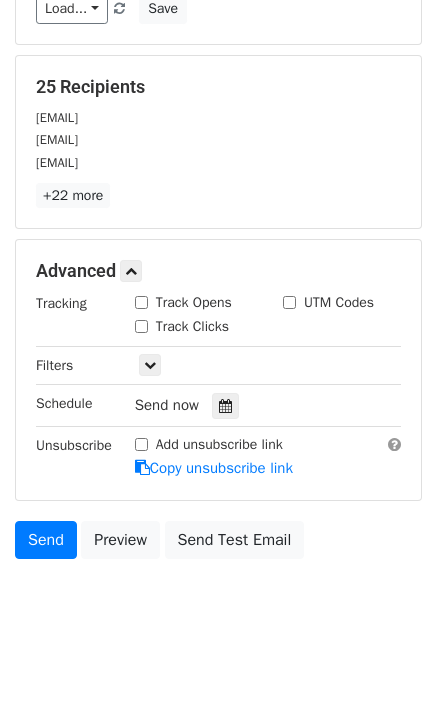 click on "Track Opens" at bounding box center [141, 302] 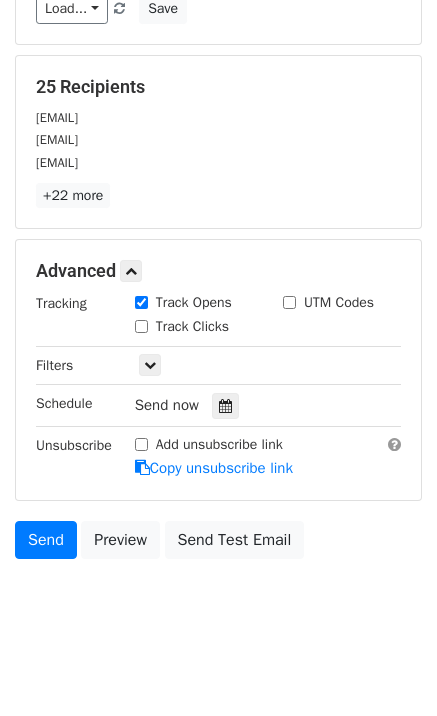 click on "Track Opens" at bounding box center (141, 302) 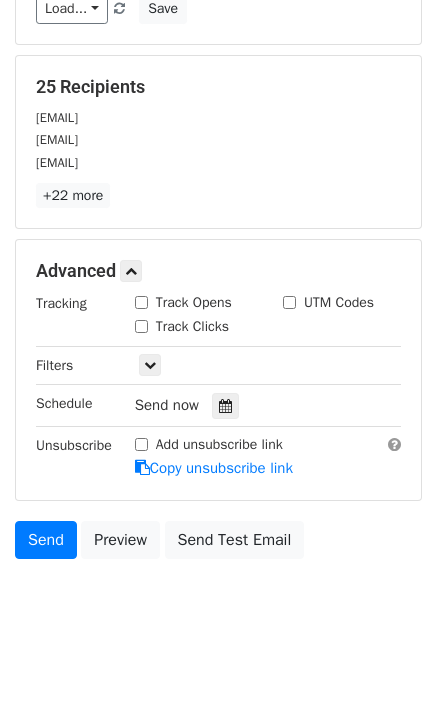 scroll, scrollTop: 215, scrollLeft: 0, axis: vertical 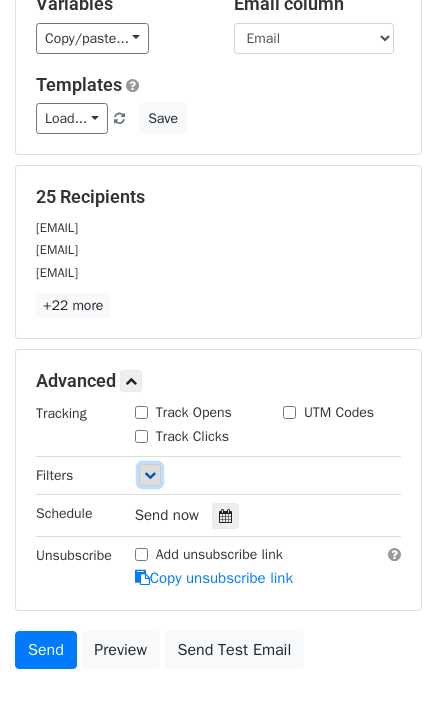 click at bounding box center (150, 475) 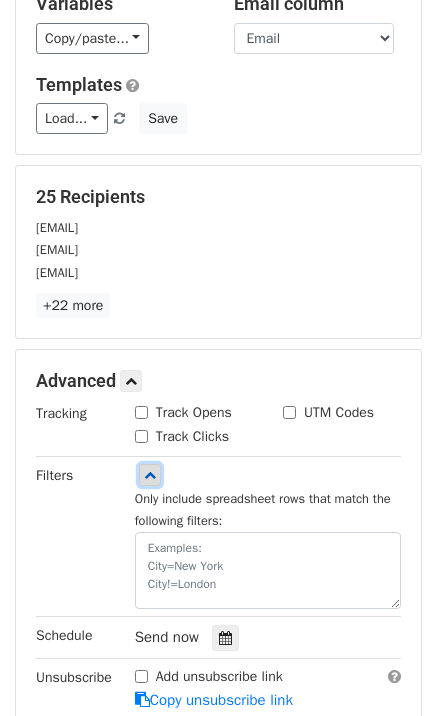 click at bounding box center (150, 475) 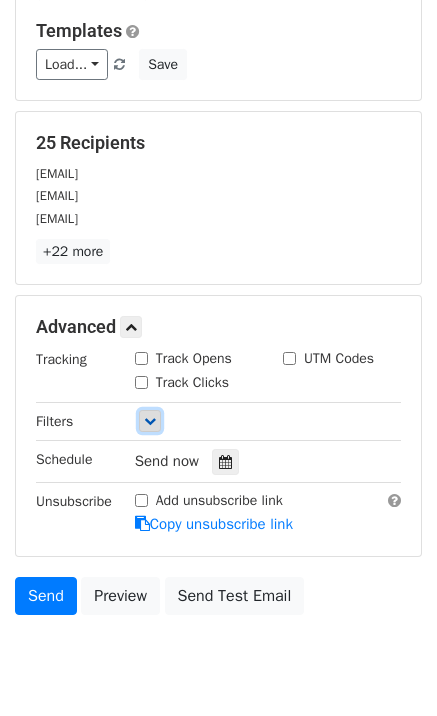 scroll, scrollTop: 268, scrollLeft: 0, axis: vertical 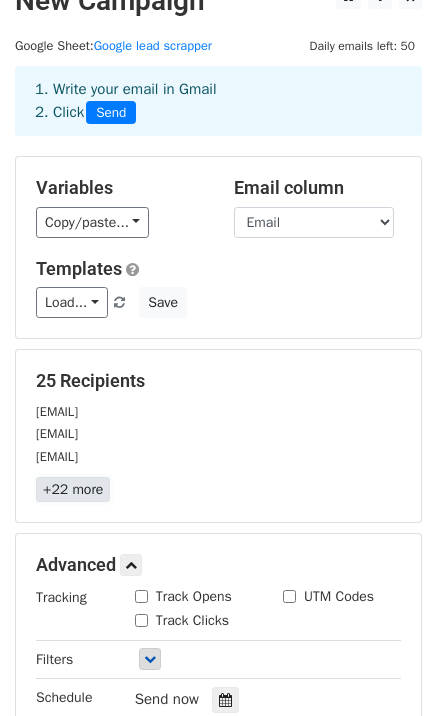 click on "+22 more" at bounding box center [73, 489] 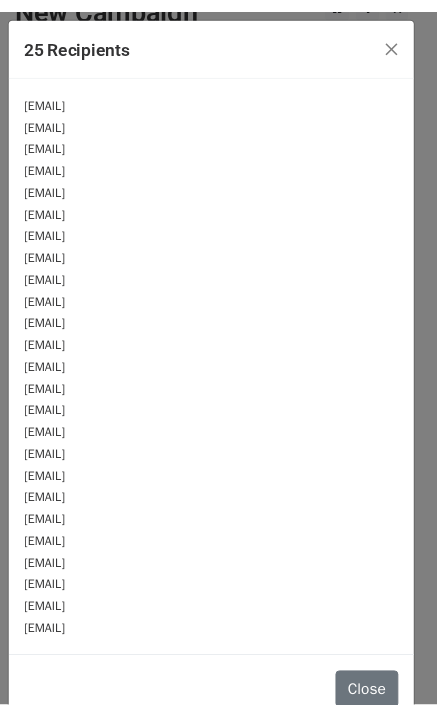 scroll, scrollTop: 28, scrollLeft: 0, axis: vertical 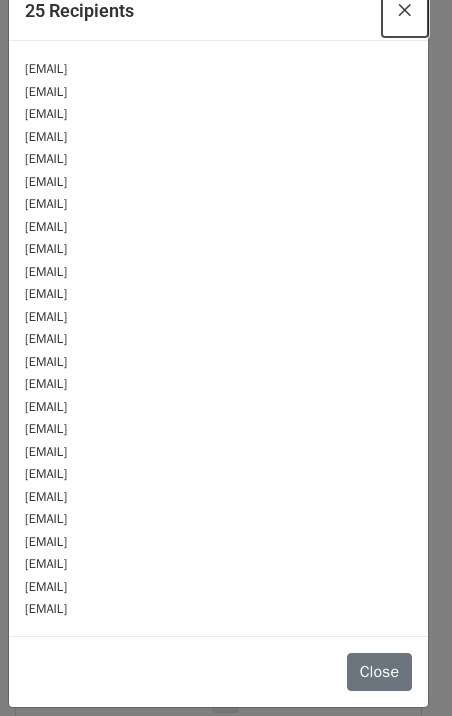 click on "×" at bounding box center (405, 9) 